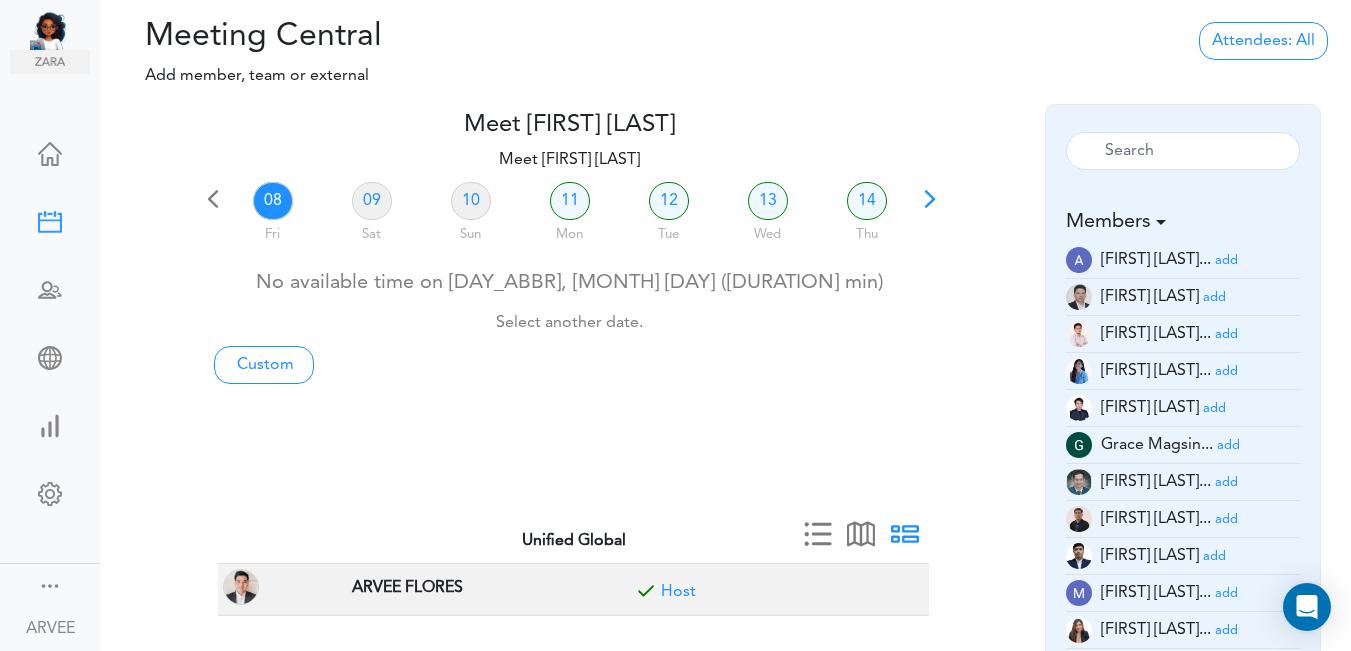 scroll, scrollTop: 0, scrollLeft: 0, axis: both 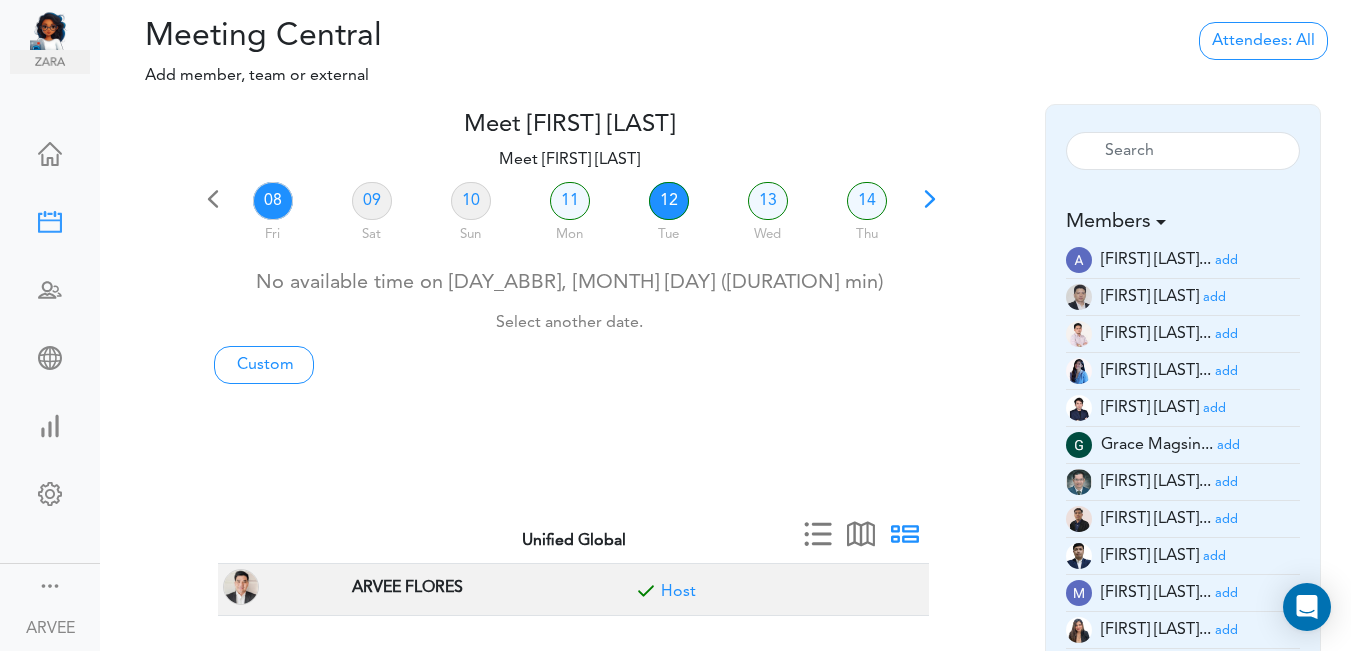 click on "12" at bounding box center [669, 201] 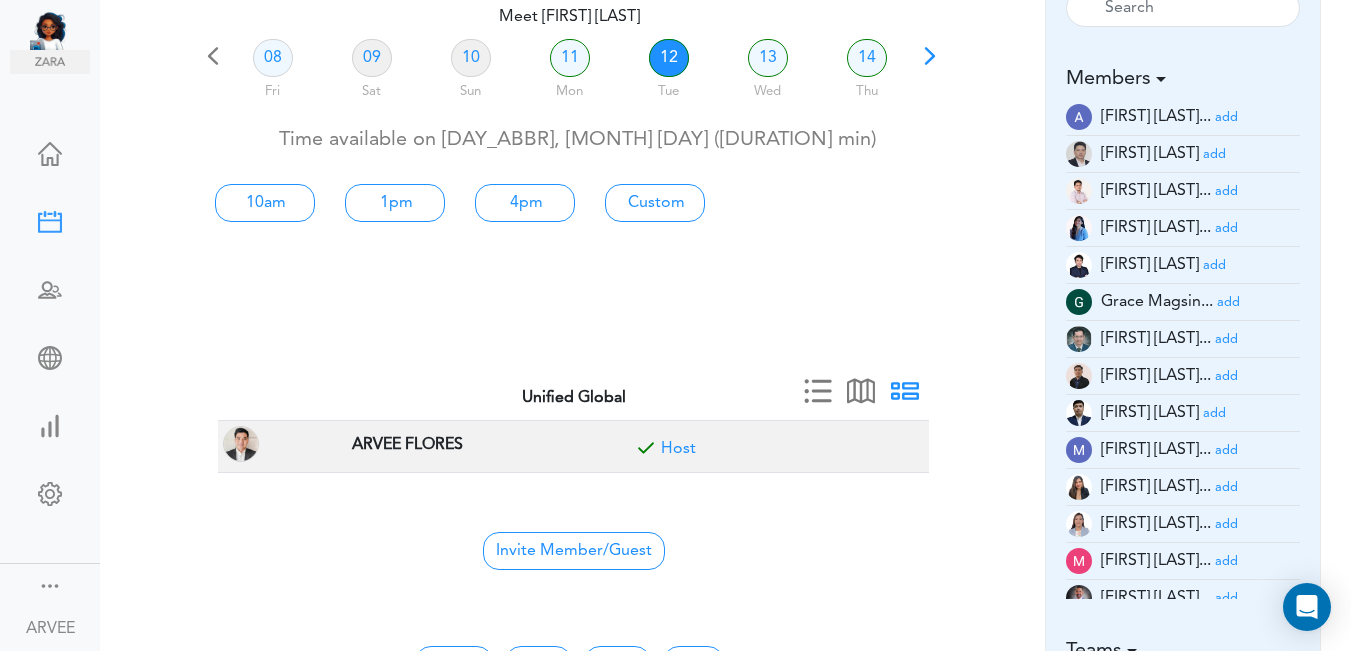 scroll, scrollTop: 104, scrollLeft: 0, axis: vertical 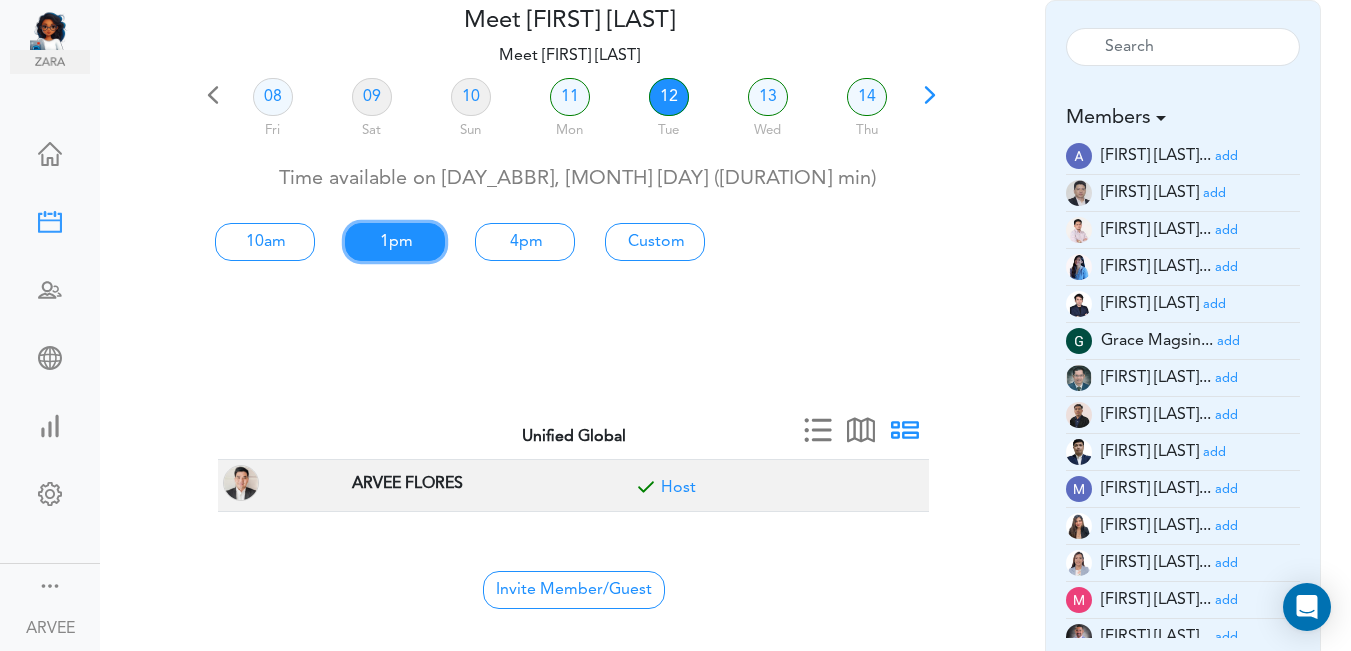 click on "1pm" at bounding box center [395, 242] 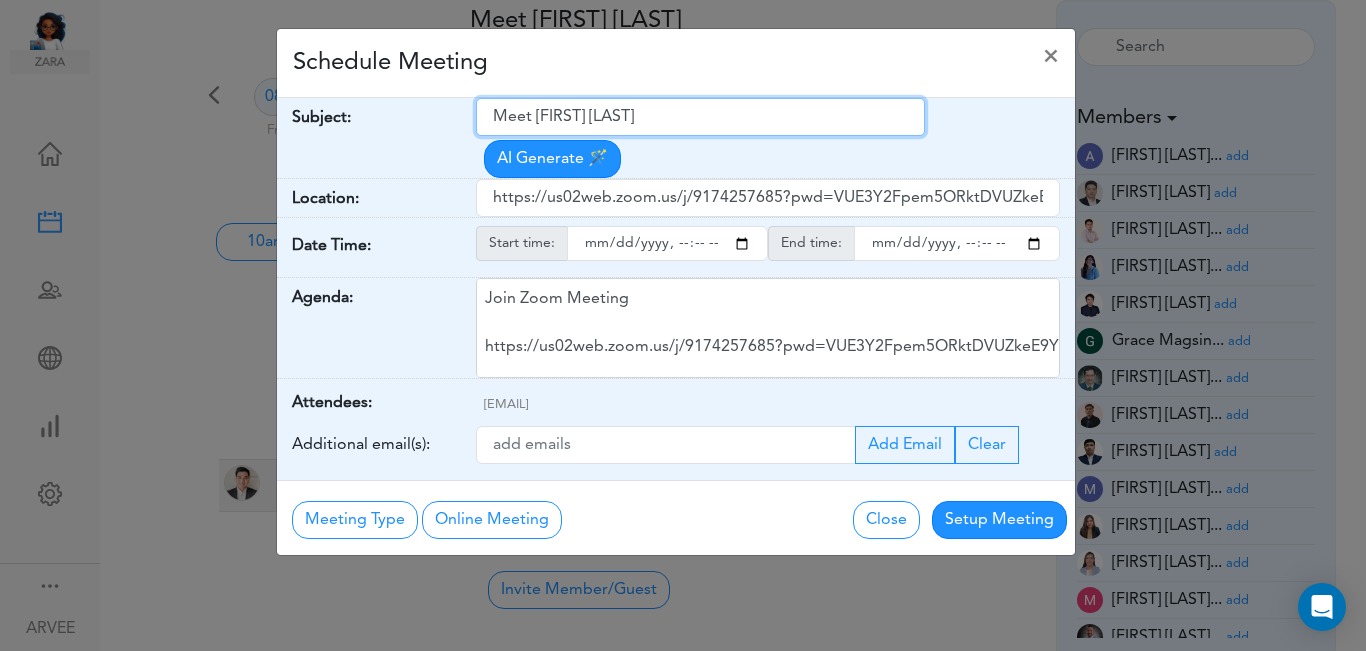 drag, startPoint x: 492, startPoint y: 118, endPoint x: 702, endPoint y: 110, distance: 210.15233 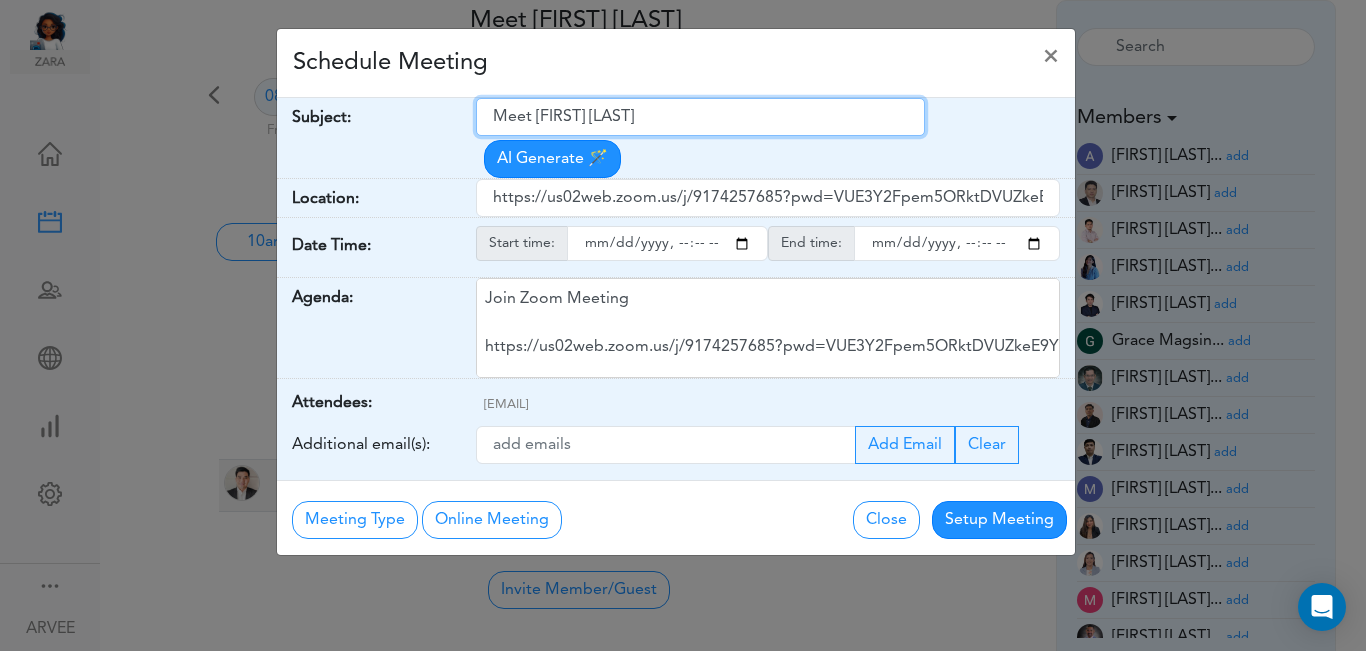 paste on "[FIRST] [LAST] TY23 CA Penalty Abatement" 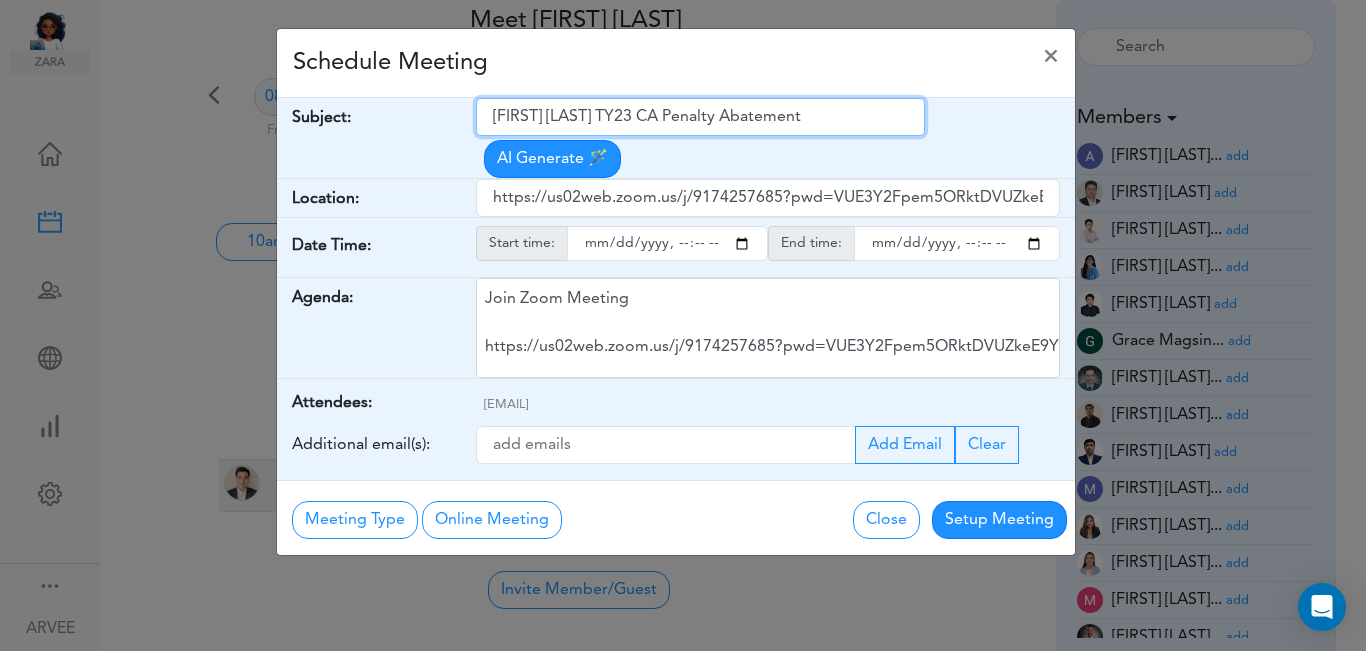 click on "[FIRST] [LAST] TY23 CA Penalty Abatement" at bounding box center [700, 117] 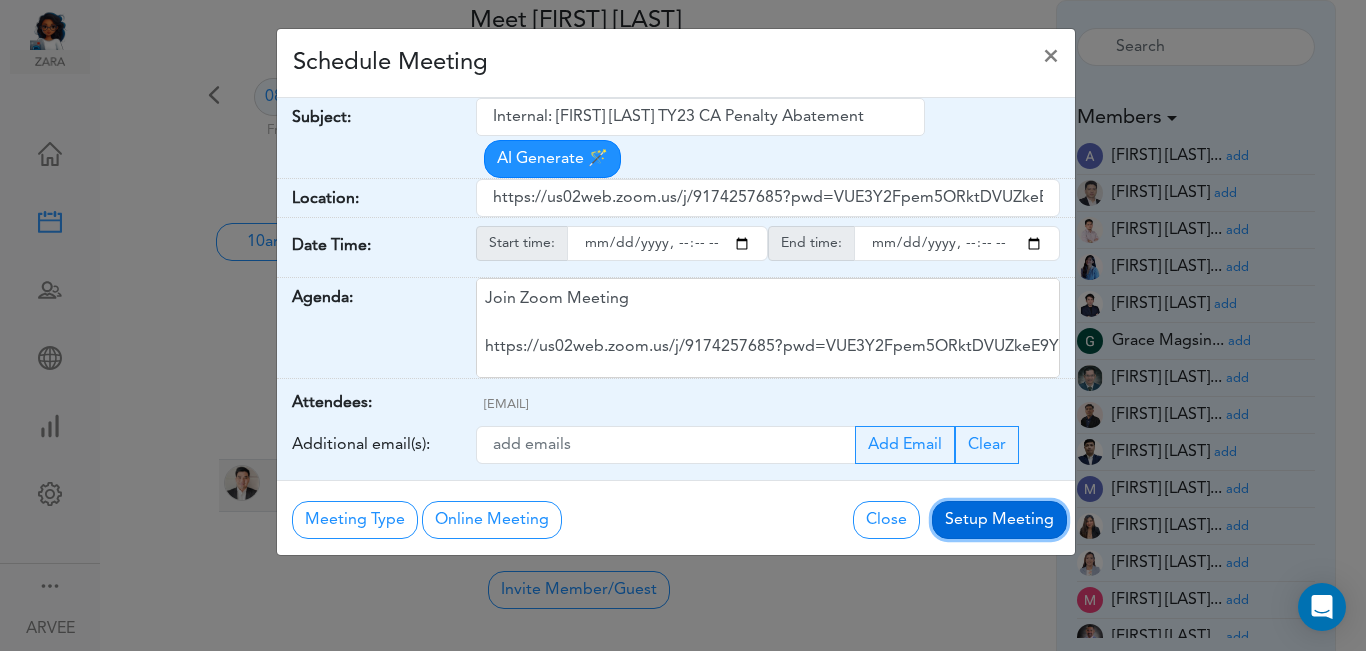 click on "Setup Meeting" at bounding box center (999, 520) 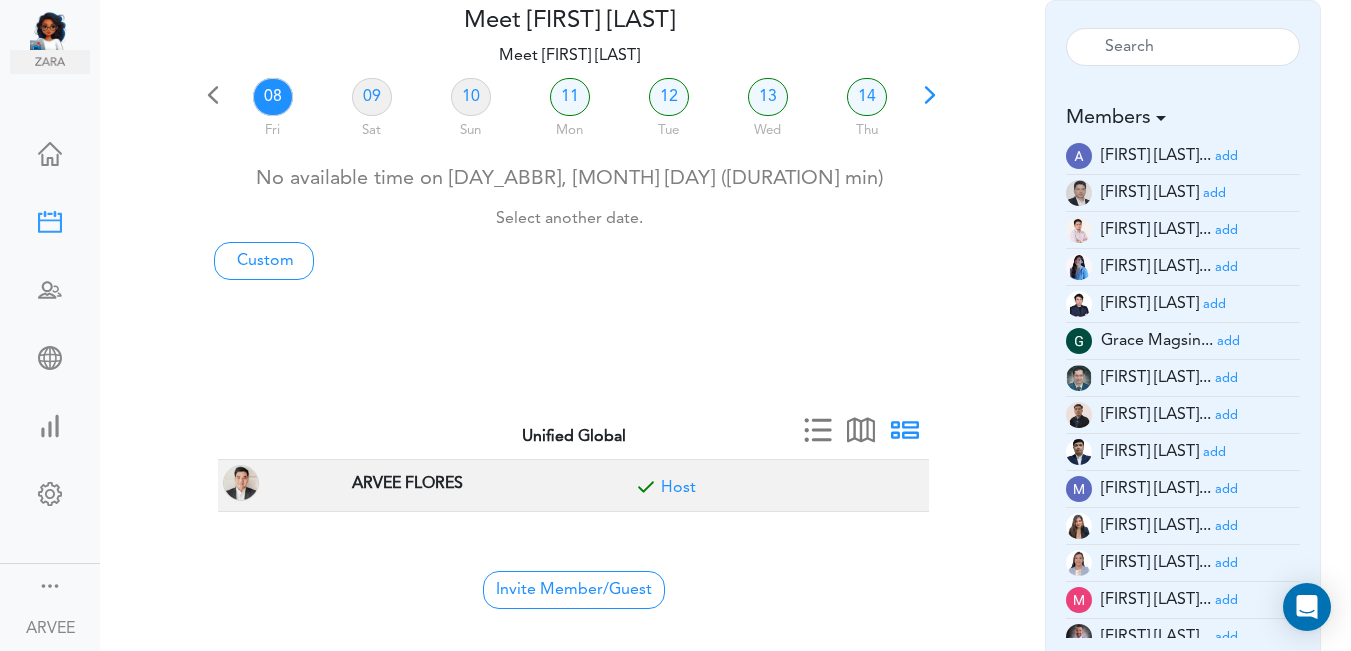 click at bounding box center (930, 102) 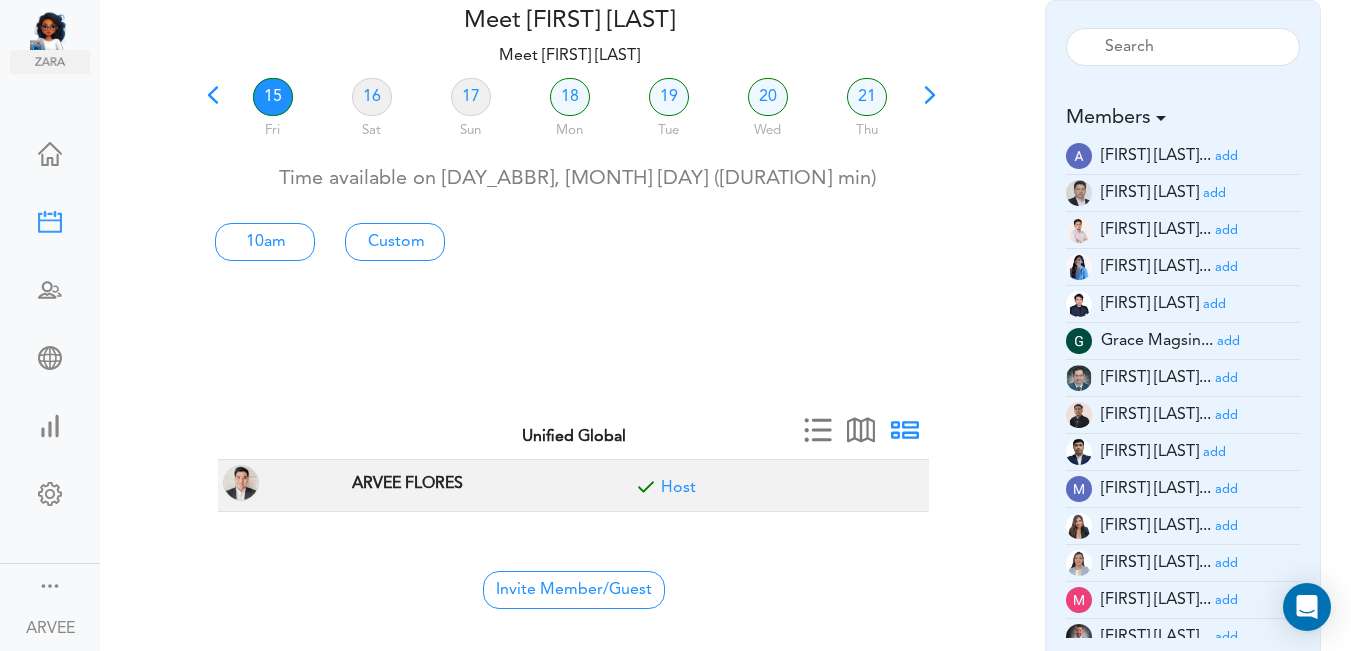 click at bounding box center (930, 102) 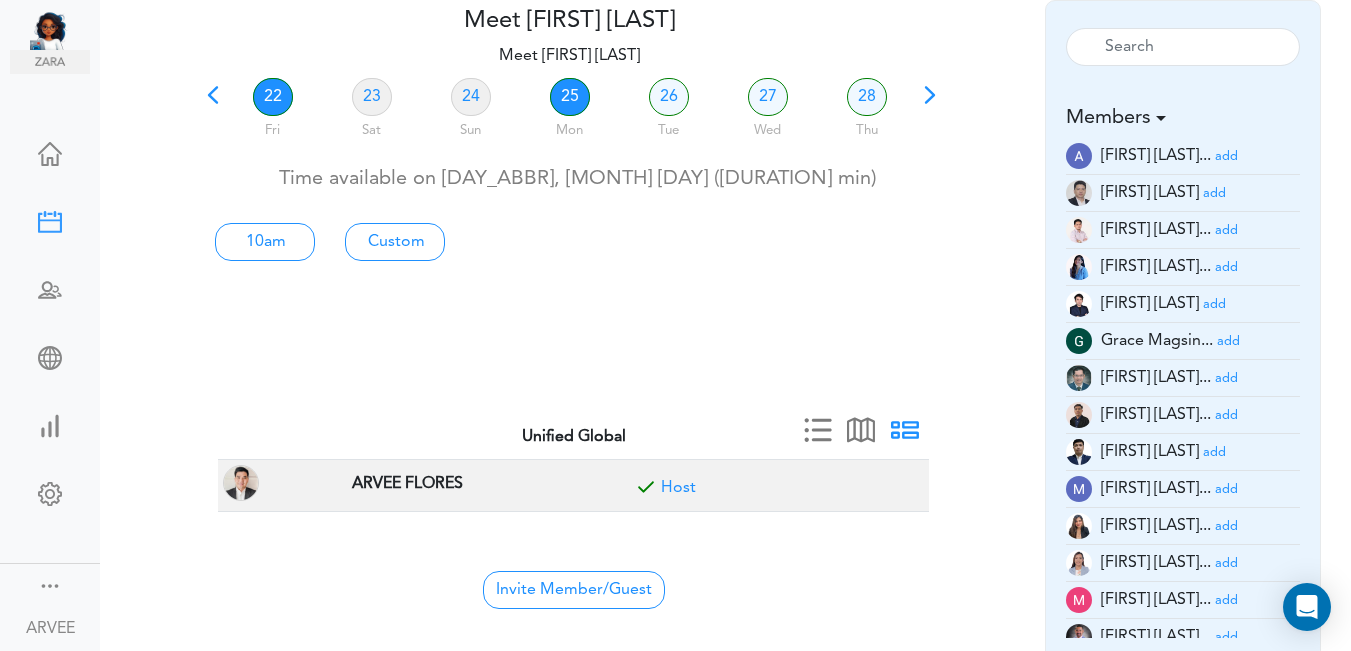 click on "25" at bounding box center [570, 97] 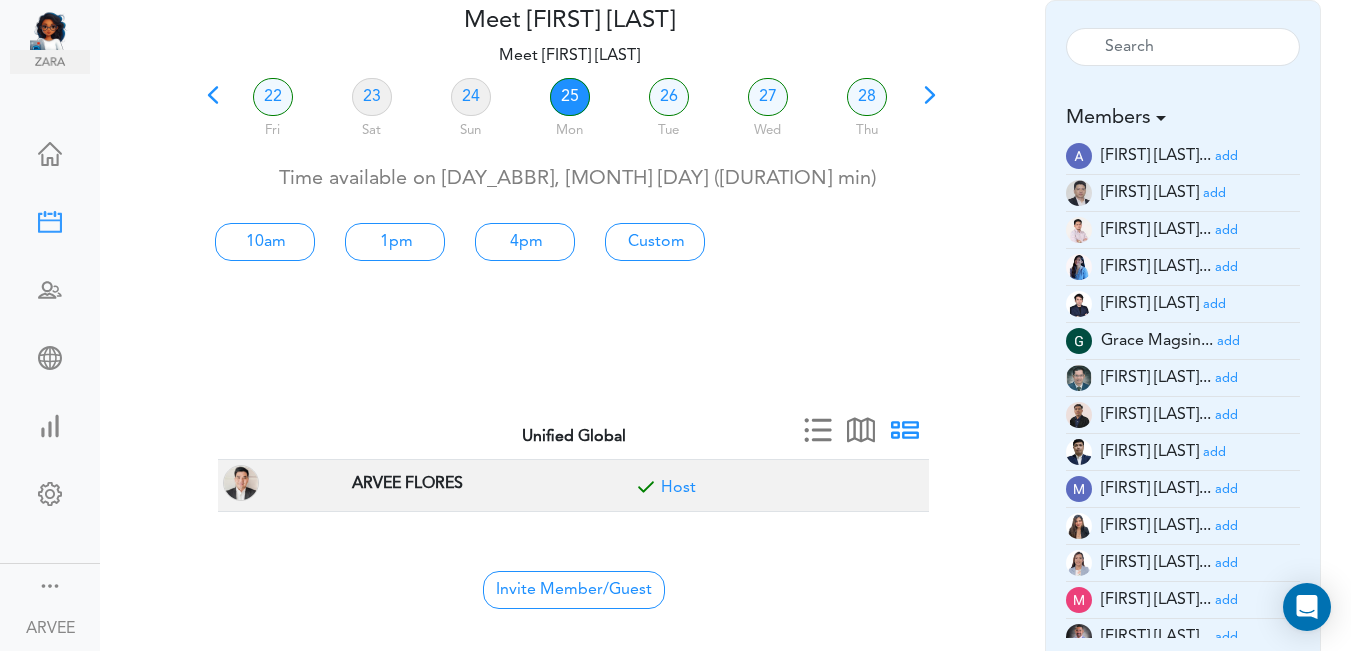 scroll, scrollTop: 0, scrollLeft: 0, axis: both 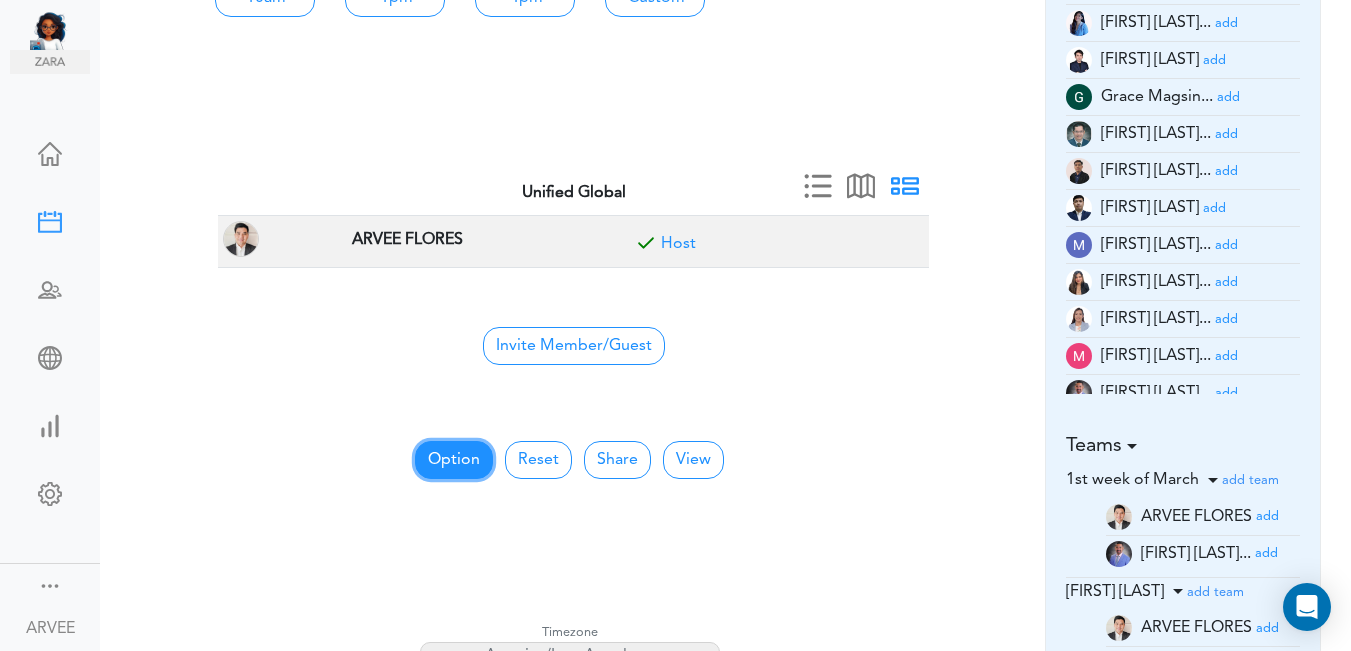 click on "Option" at bounding box center (454, 460) 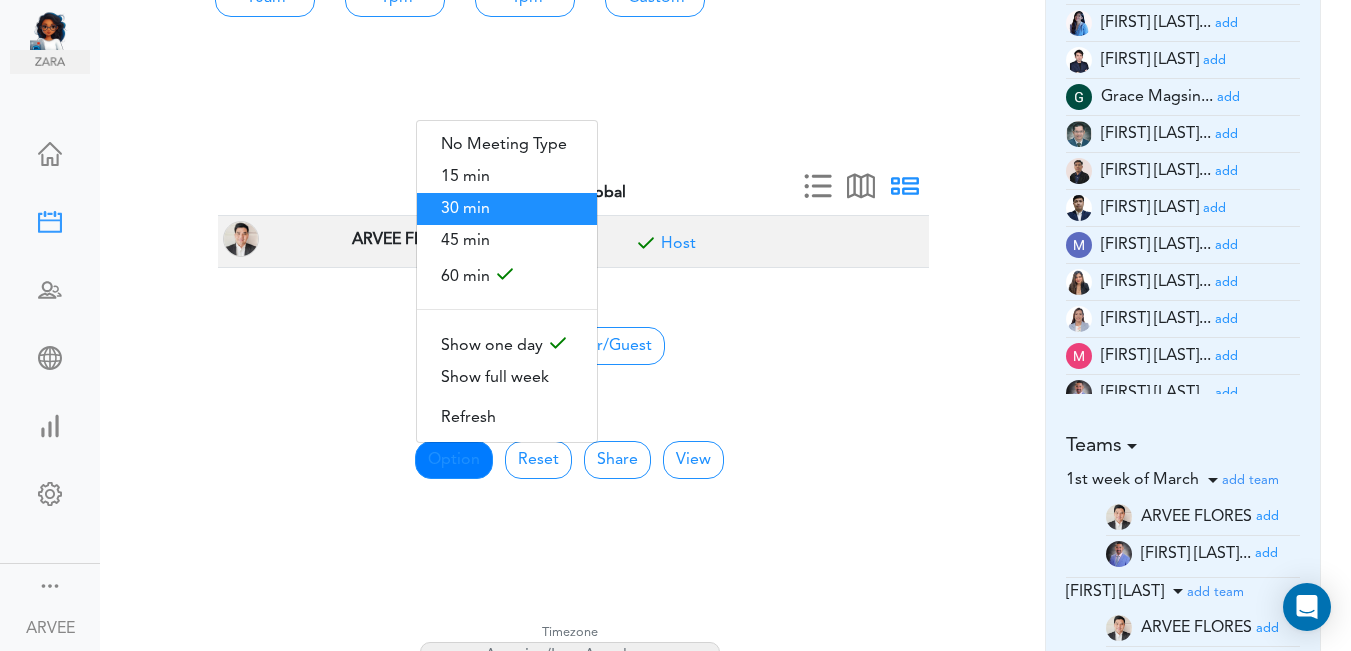click on "30 min" at bounding box center (507, 209) 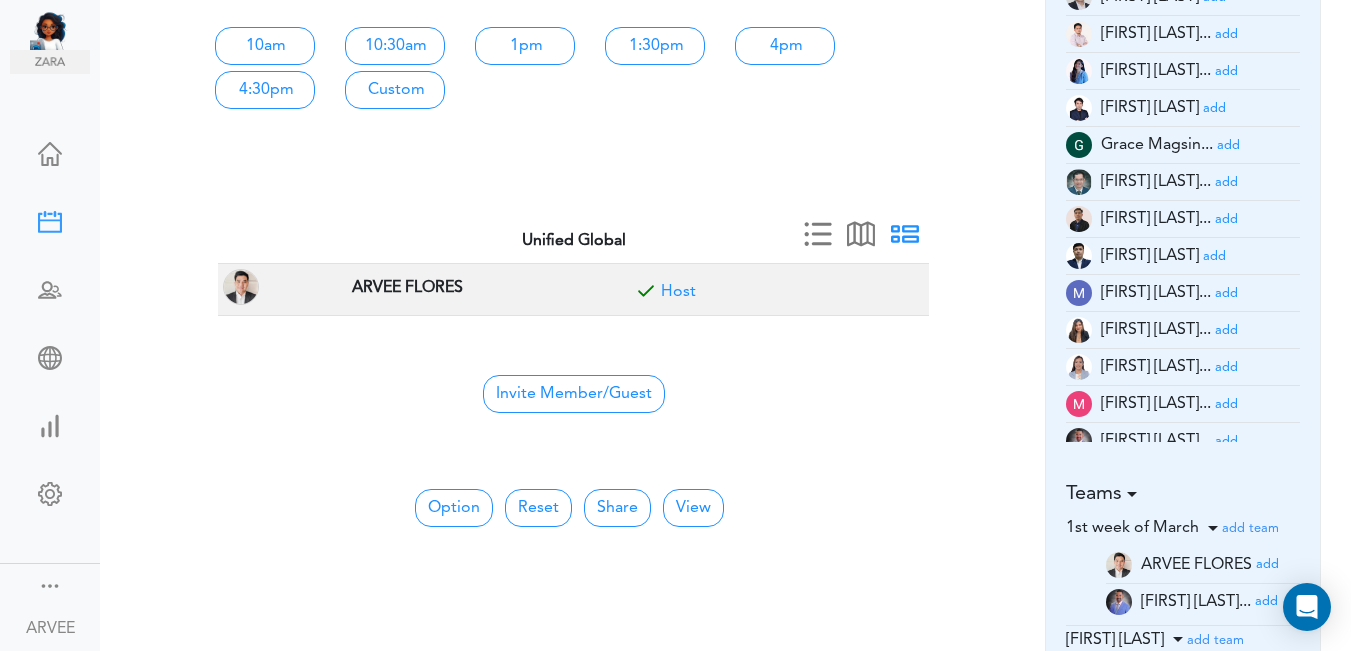scroll, scrollTop: 287, scrollLeft: 0, axis: vertical 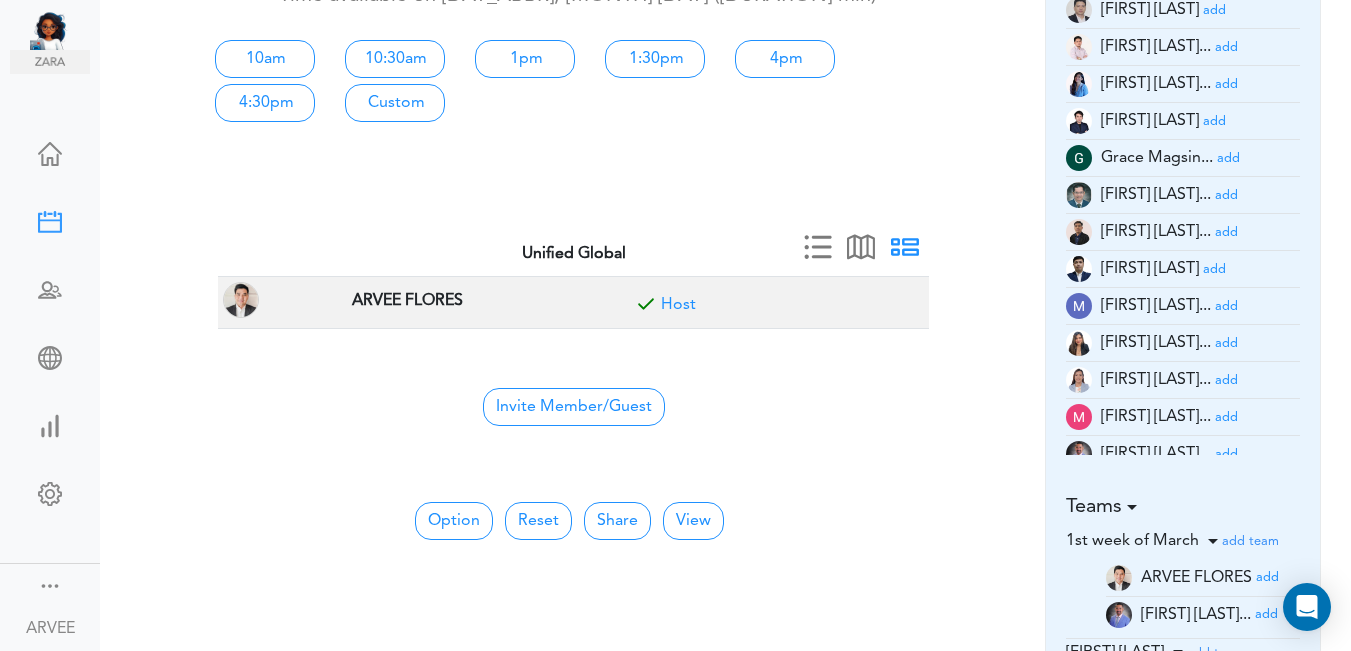 click on "add" at bounding box center [1226, 417] 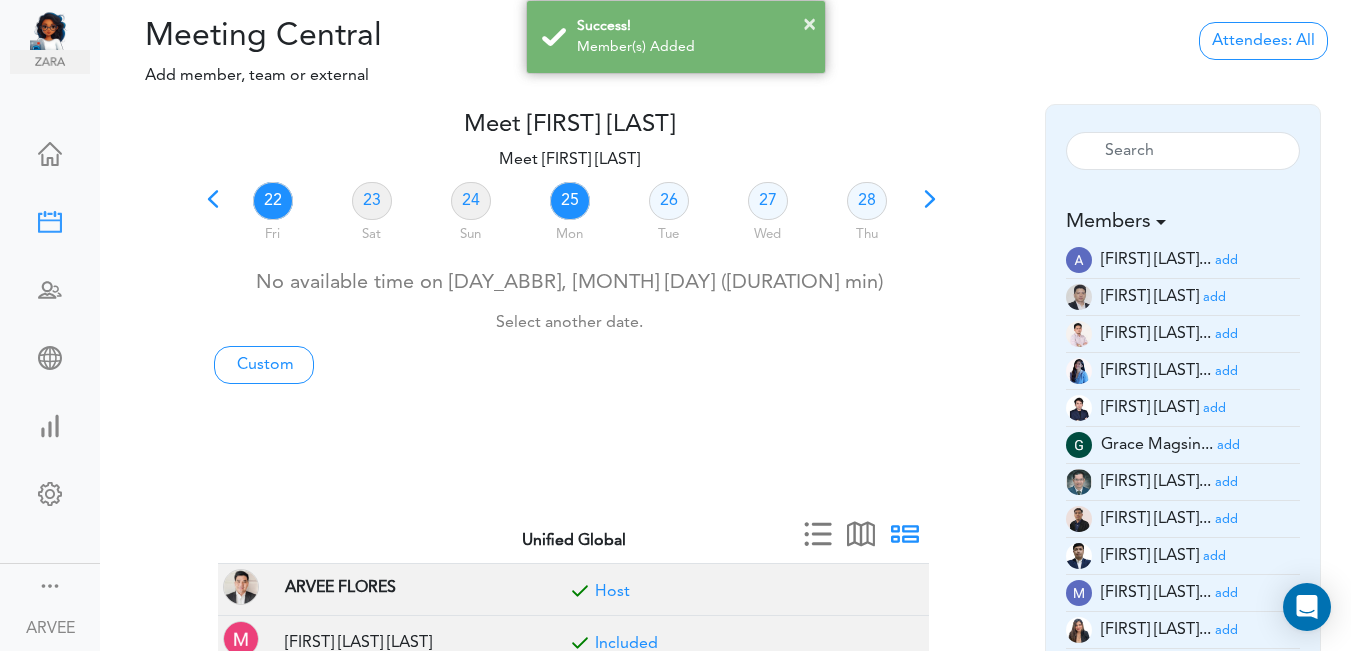 click on "25" at bounding box center (570, 201) 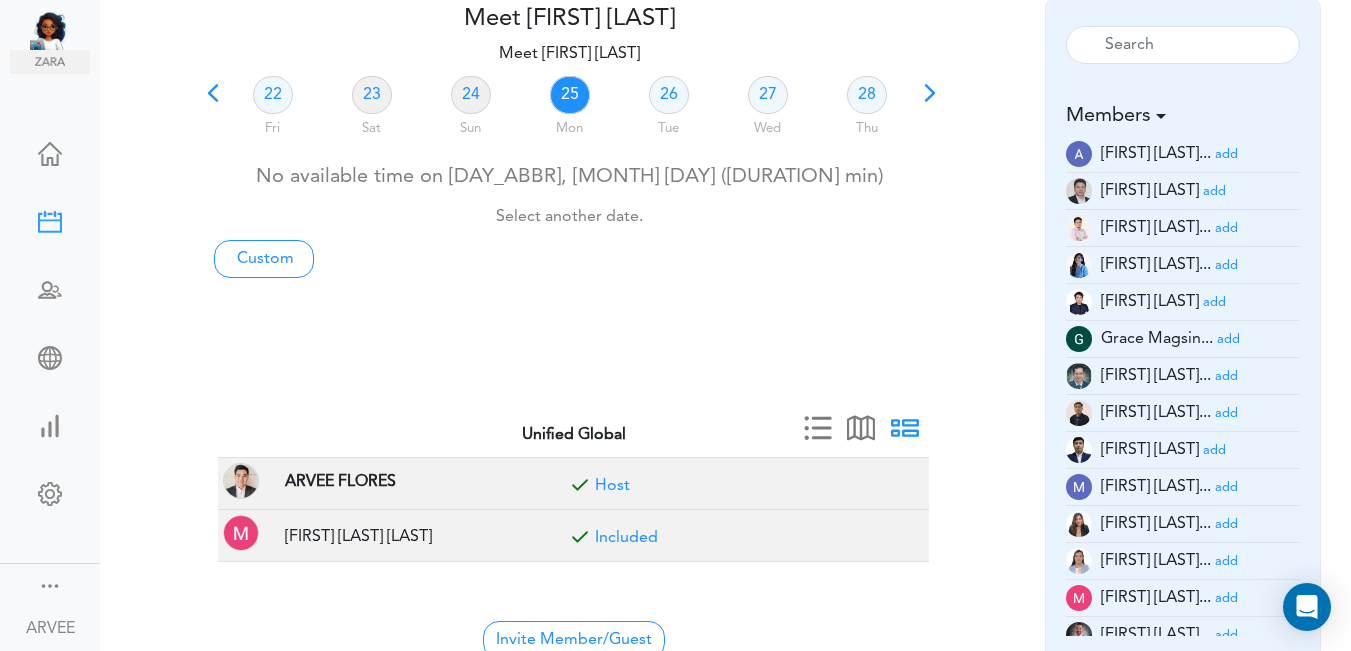 scroll, scrollTop: 64, scrollLeft: 0, axis: vertical 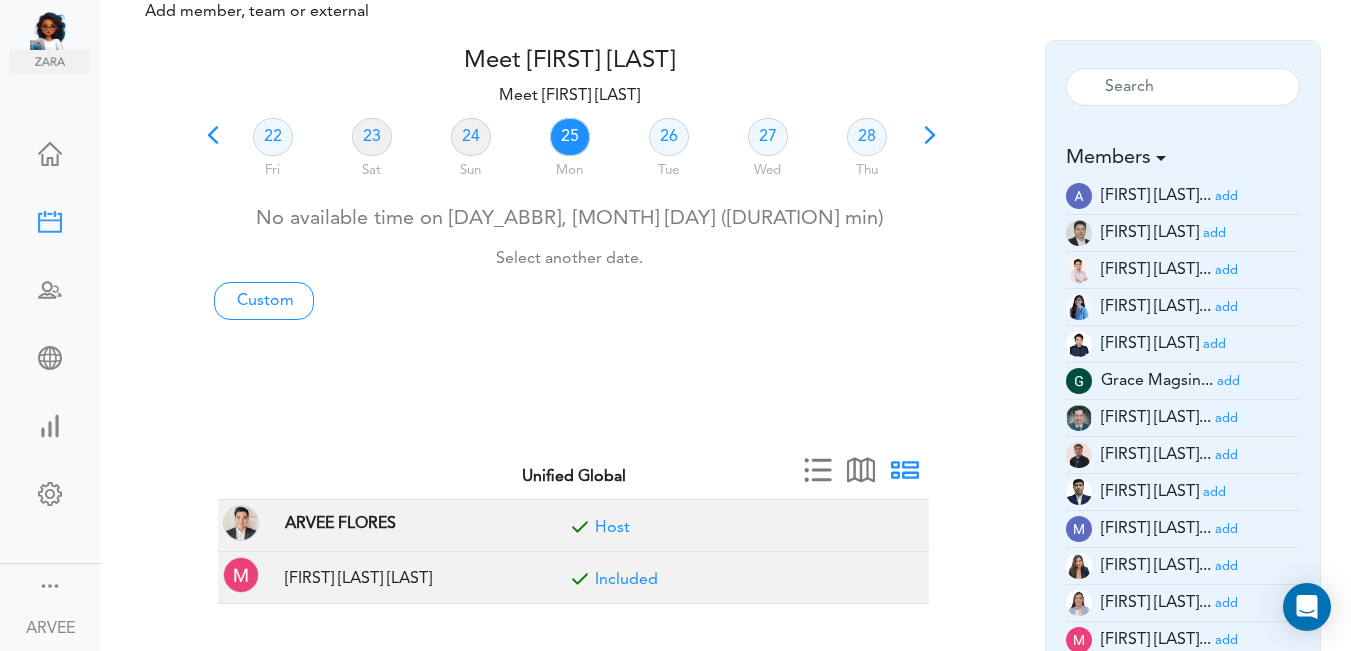 click on "25" at bounding box center (570, 137) 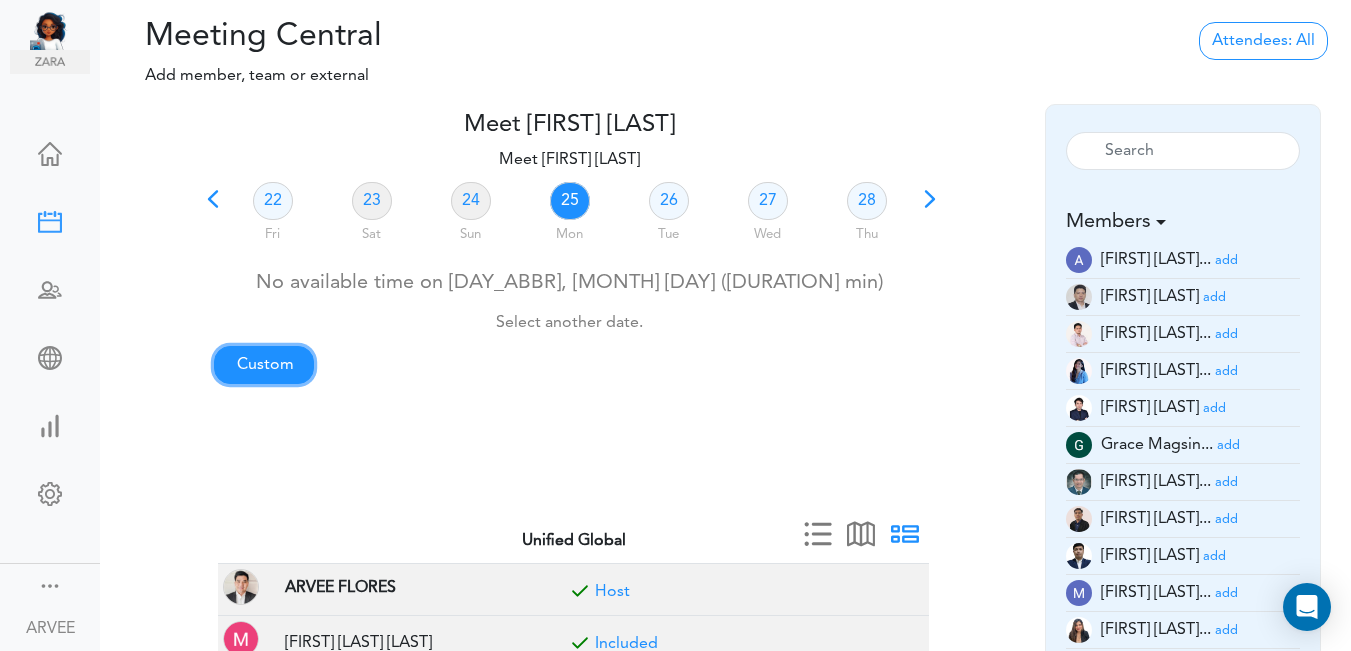 click on "Custom" at bounding box center (264, 365) 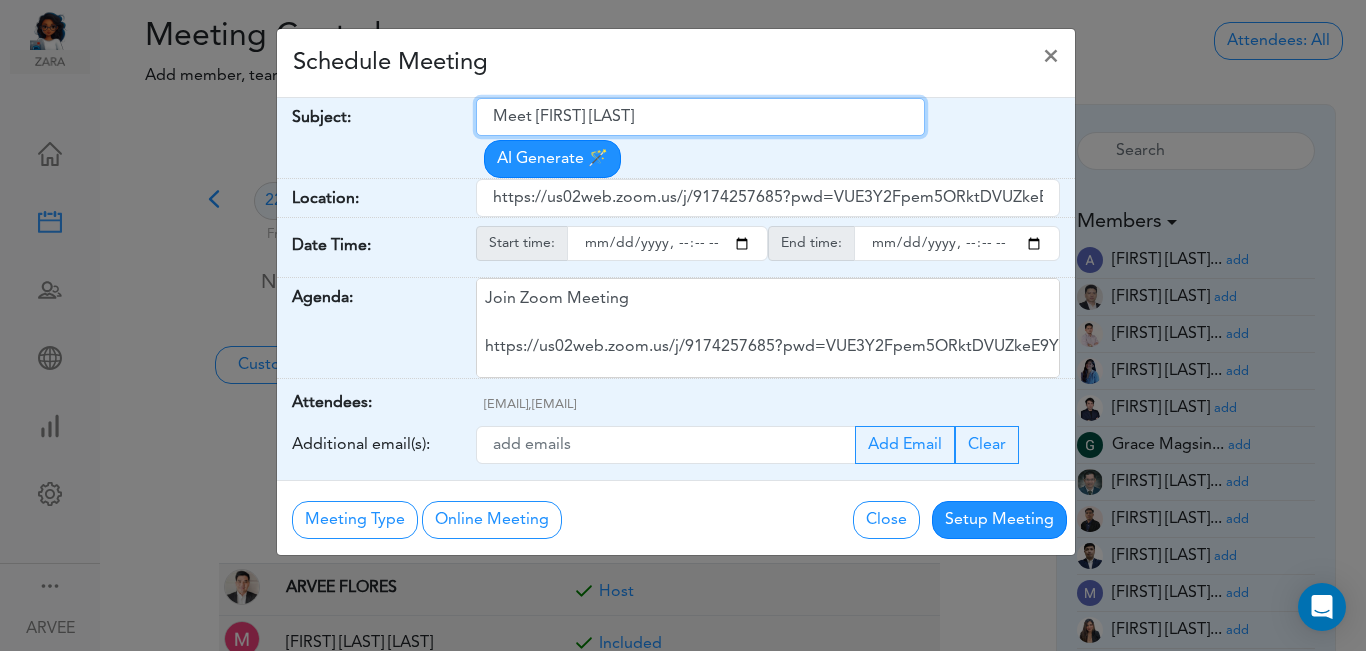 drag, startPoint x: 494, startPoint y: 114, endPoint x: 649, endPoint y: 113, distance: 155.00322 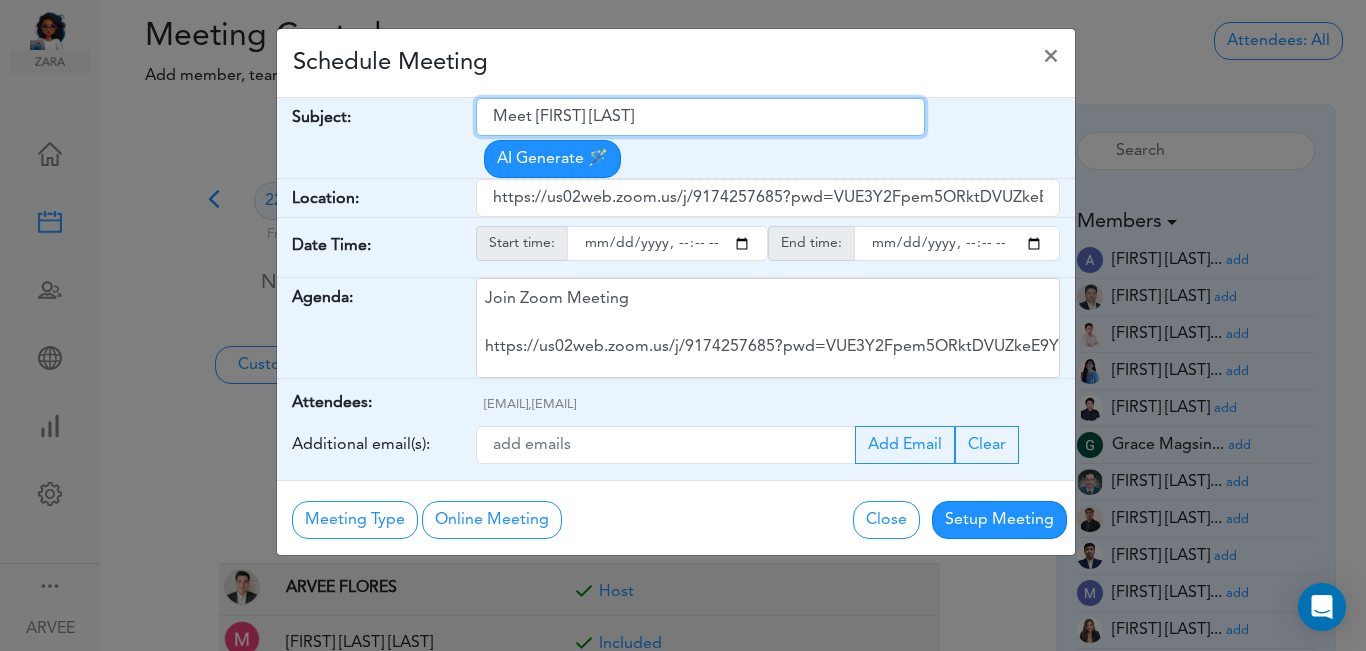 paste on "[FIRST] & [LAST] - Q3 Tax Plan" 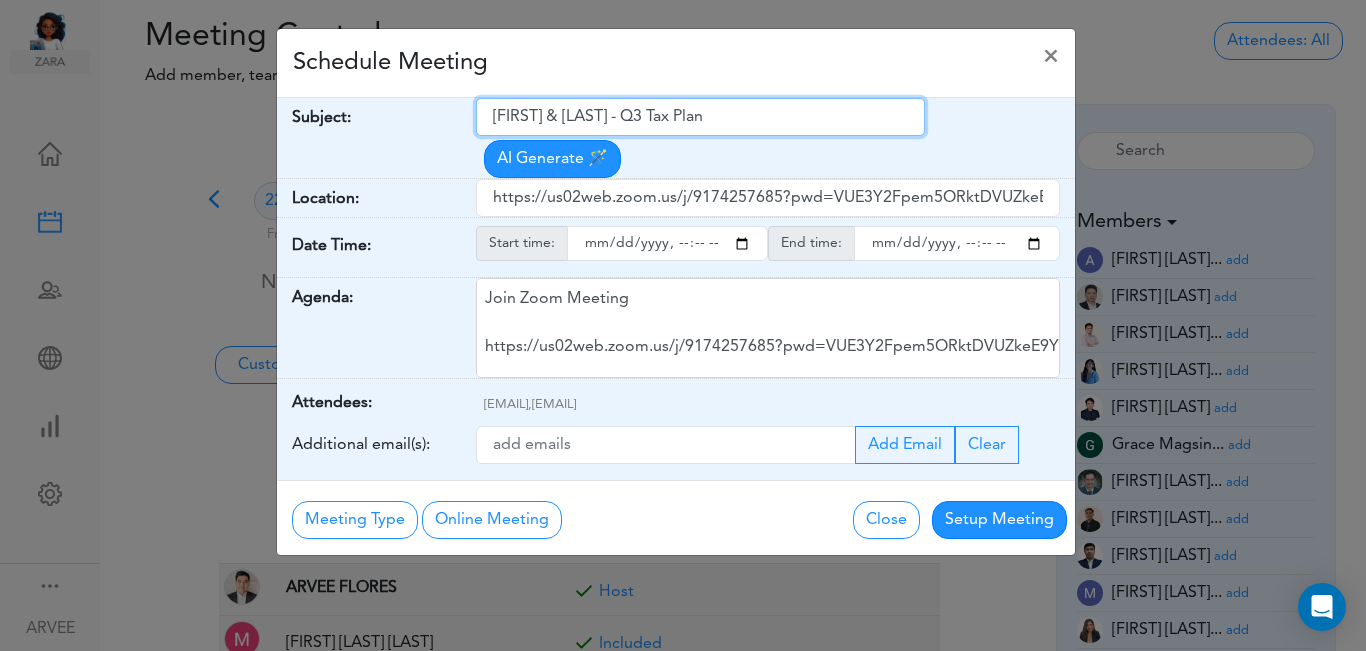 click on "[FIRST] & [LAST] - Q3 Tax Plan" at bounding box center (700, 117) 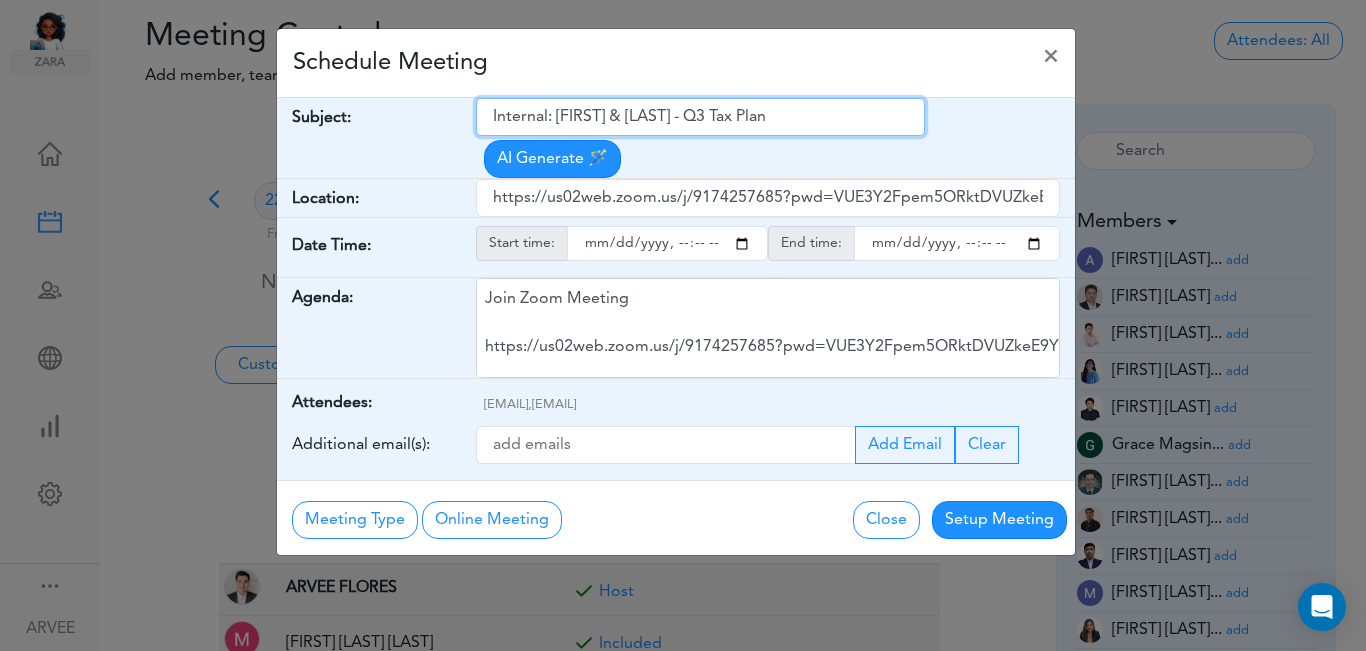 click on "Internal: [FIRST] & [LAST] - Q3 Tax Plan" at bounding box center [700, 117] 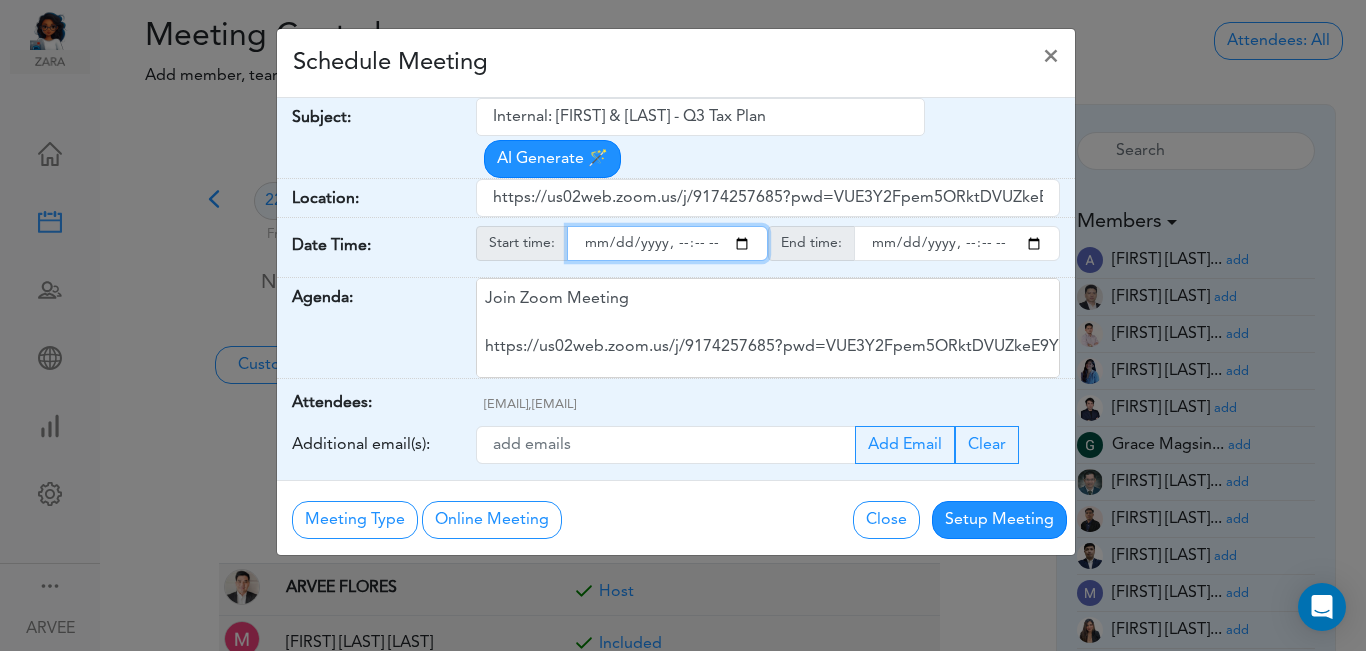 click at bounding box center (667, 243) 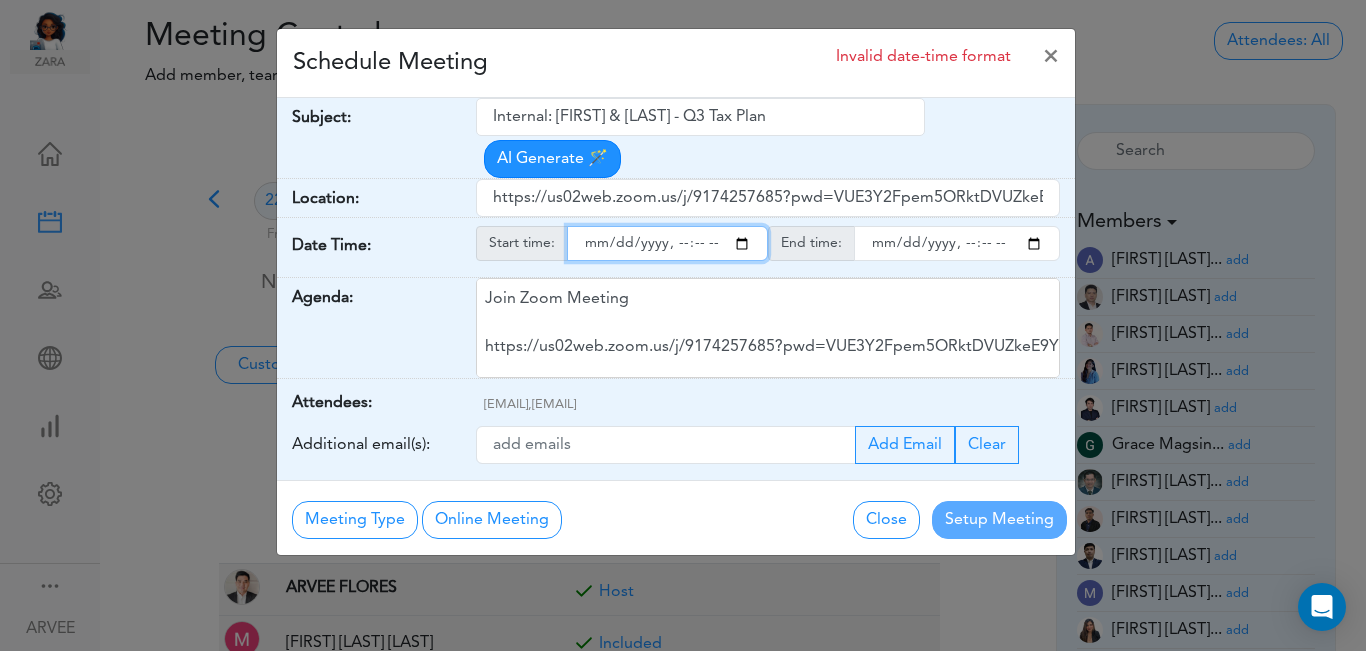 click at bounding box center (667, 243) 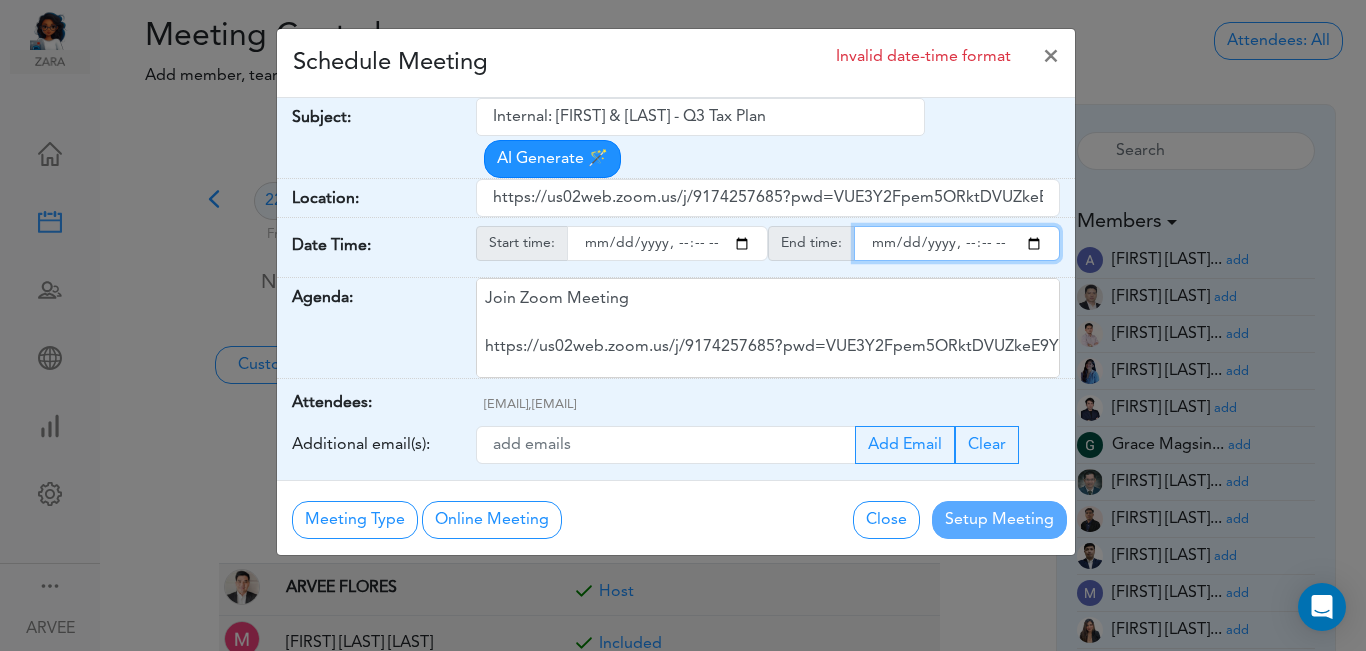 click at bounding box center [957, 243] 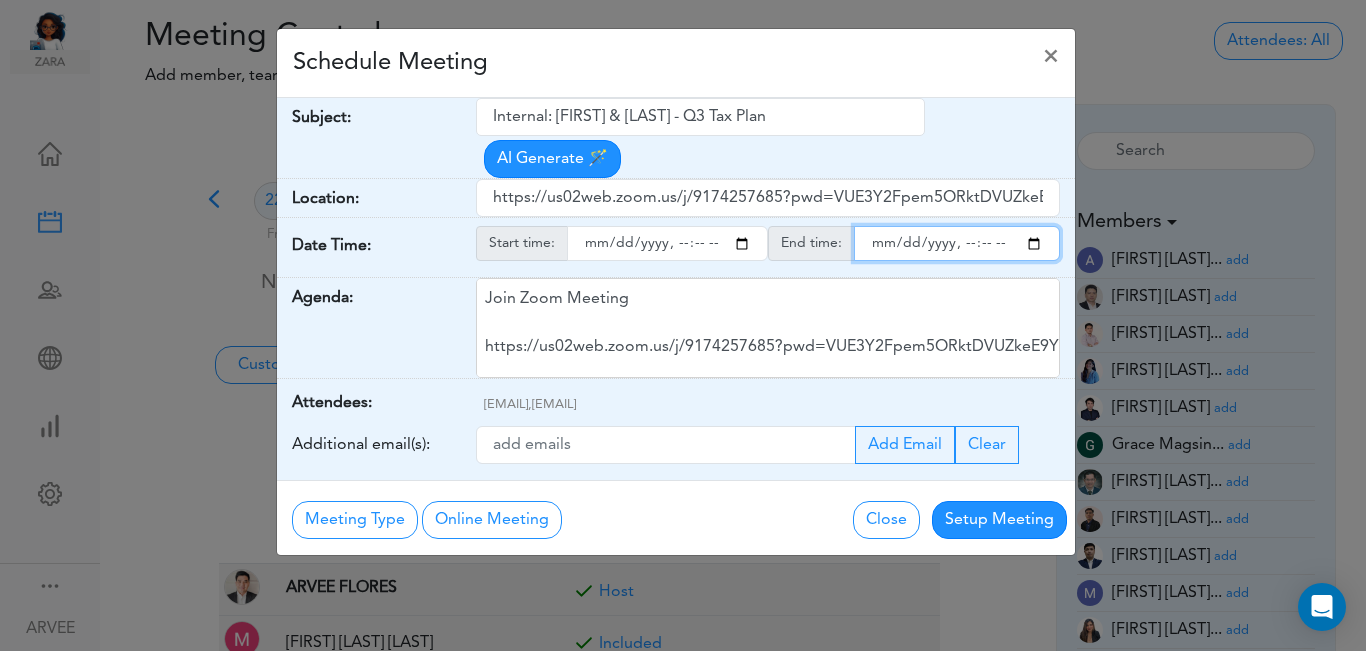 click at bounding box center [957, 243] 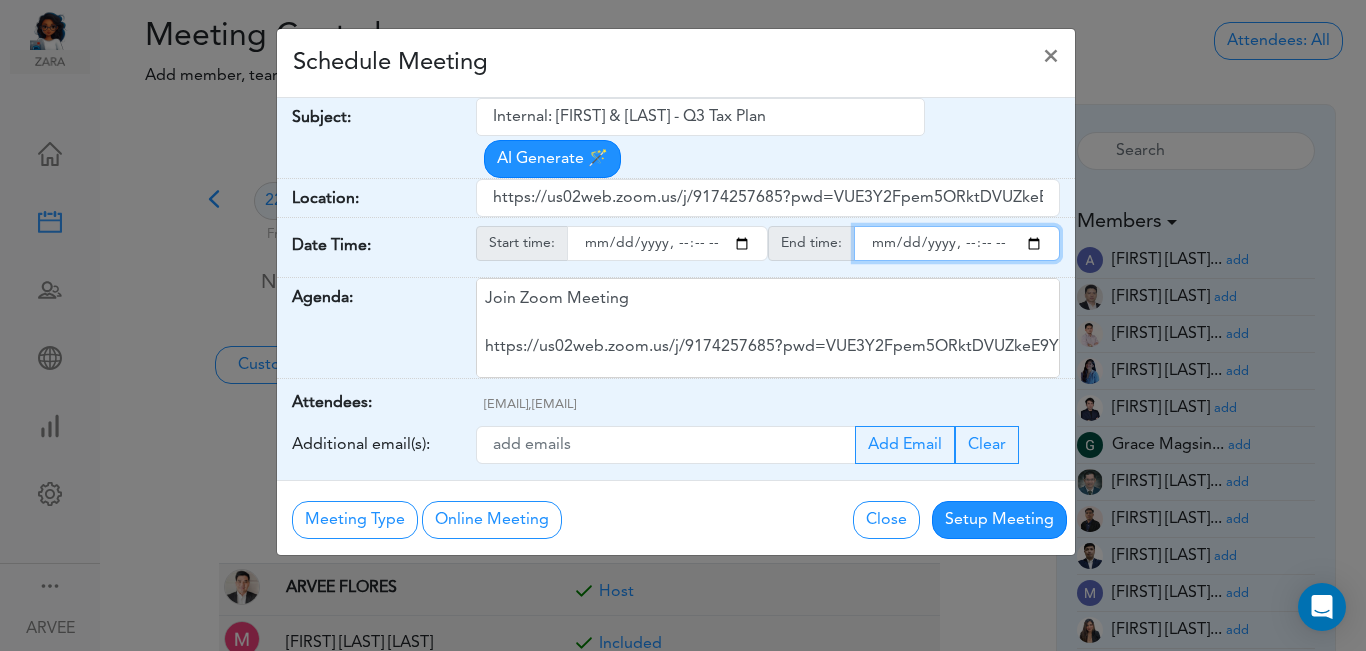 type on "[DATE]T[TIME]" 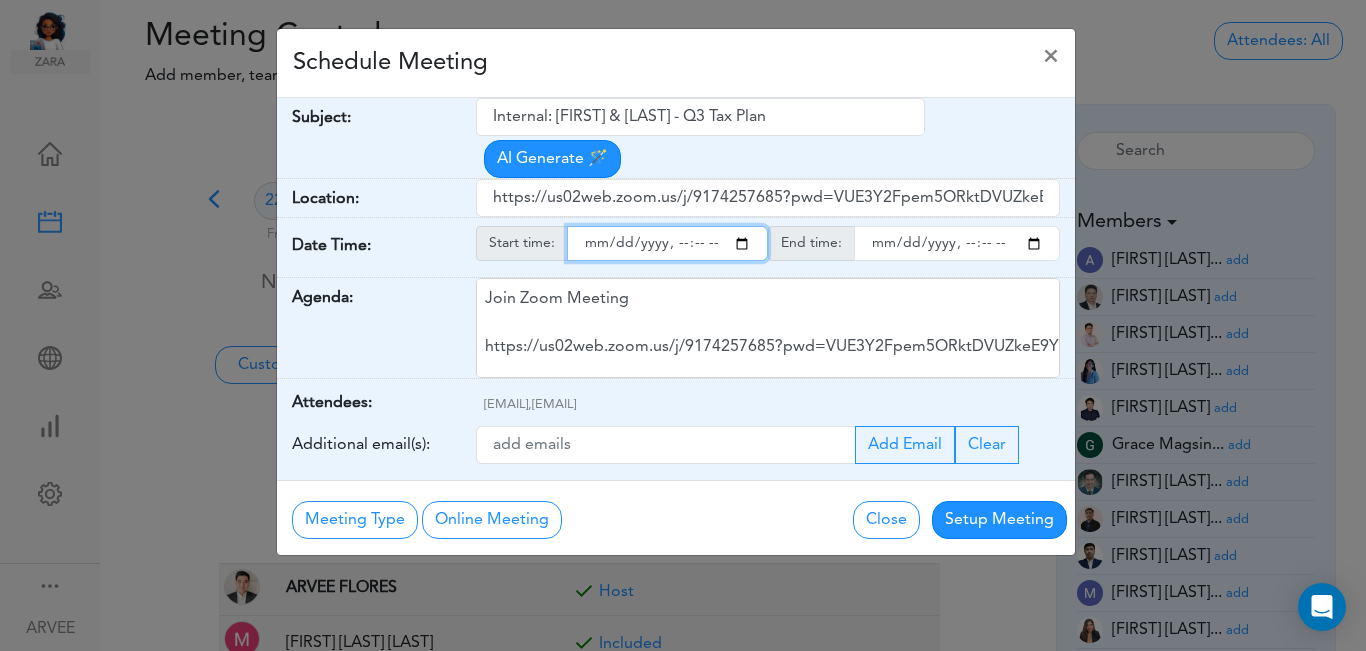 click at bounding box center [667, 243] 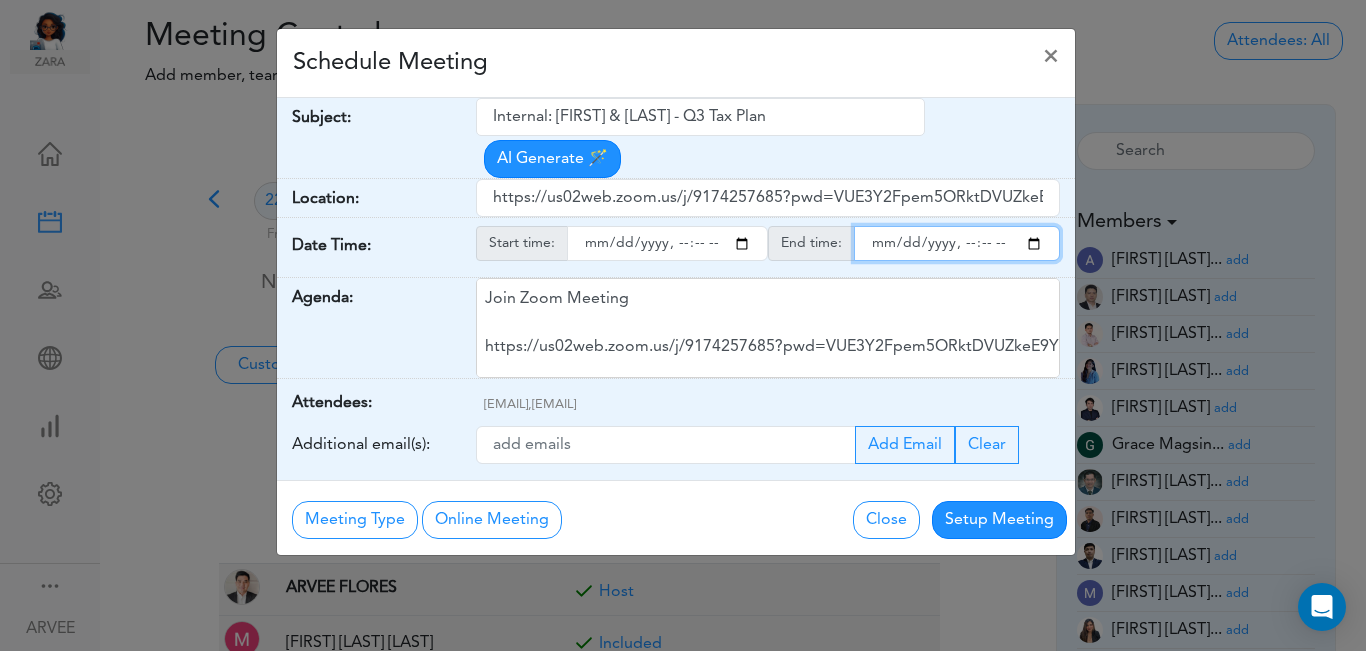 click at bounding box center [957, 243] 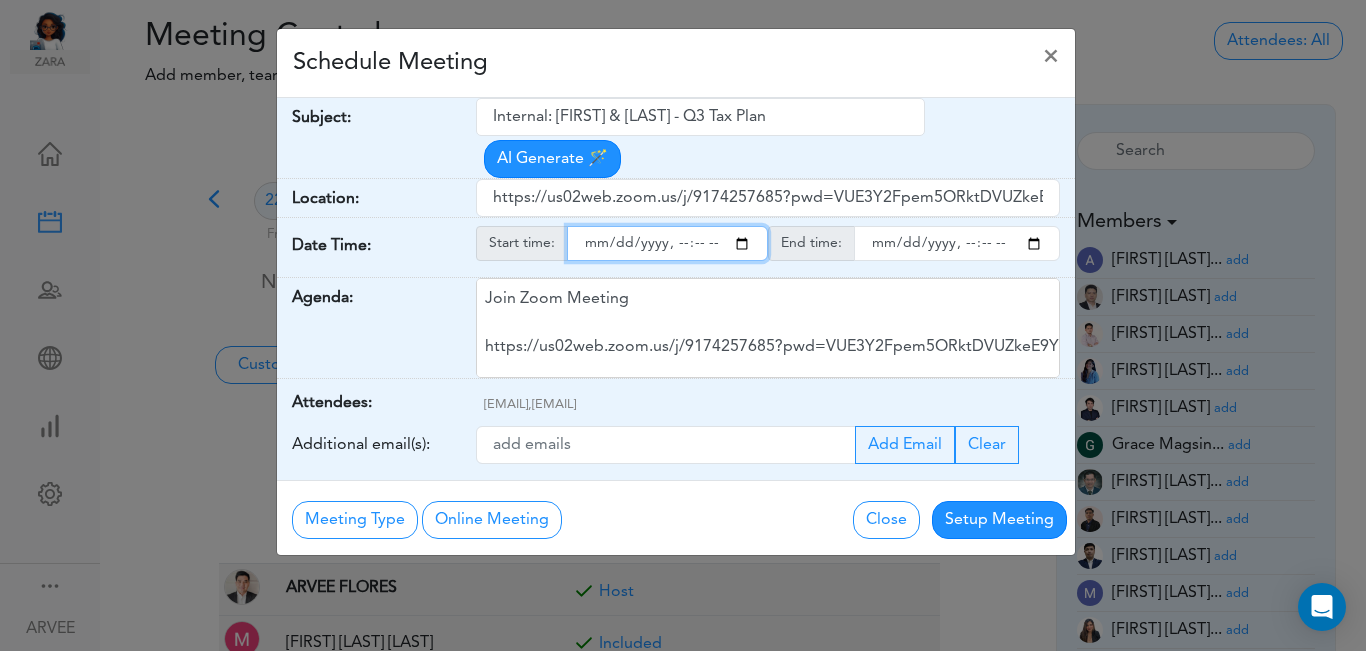 click at bounding box center [667, 243] 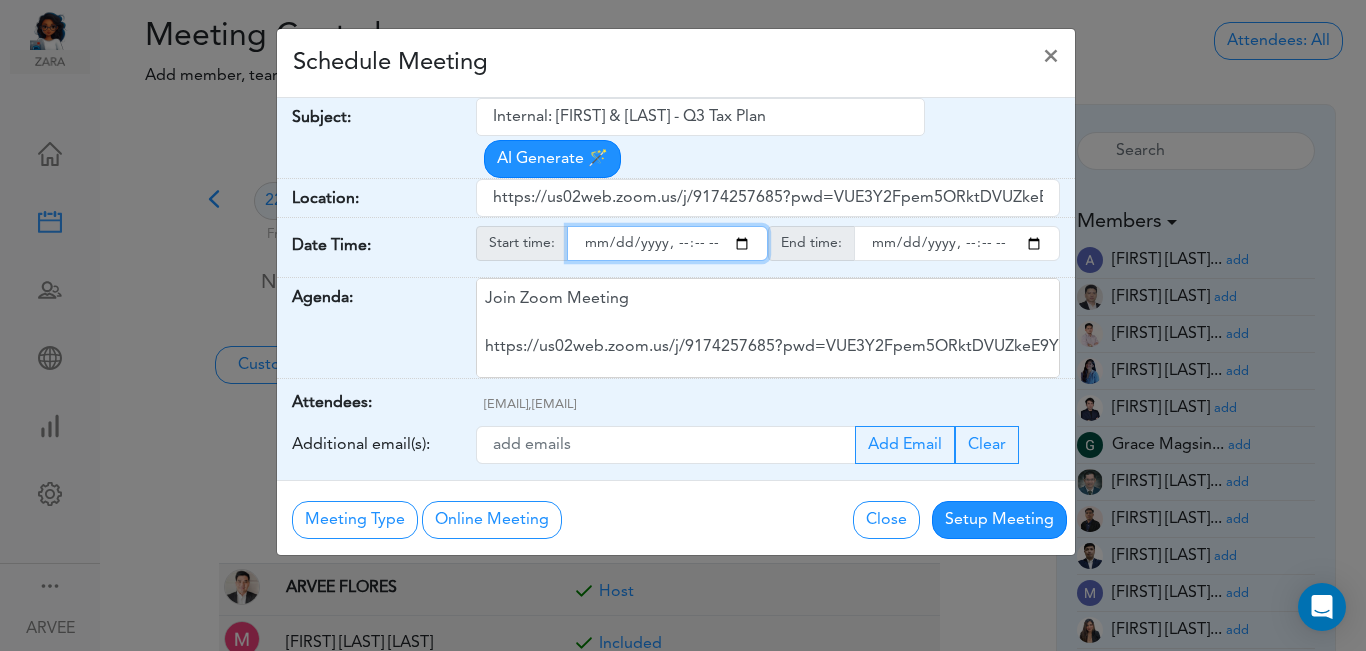type on "[DATE]T[TIME]" 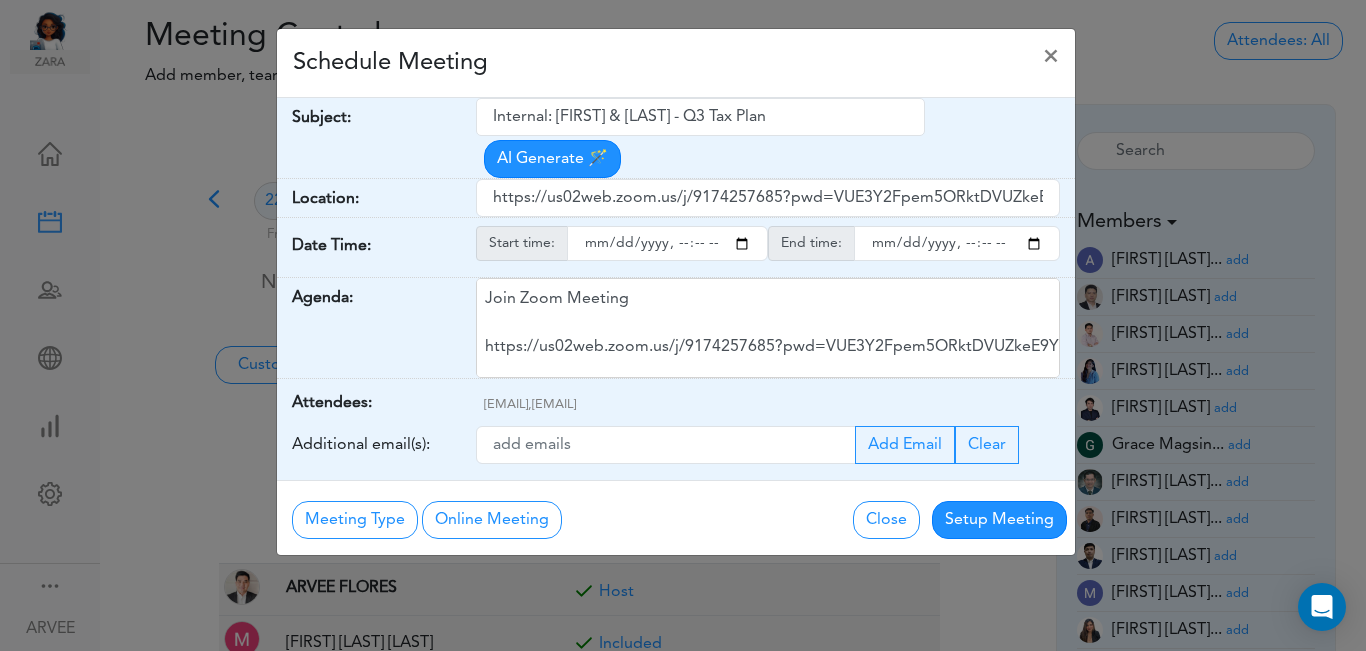 click on "Schedule Meeting
×" at bounding box center [676, 63] 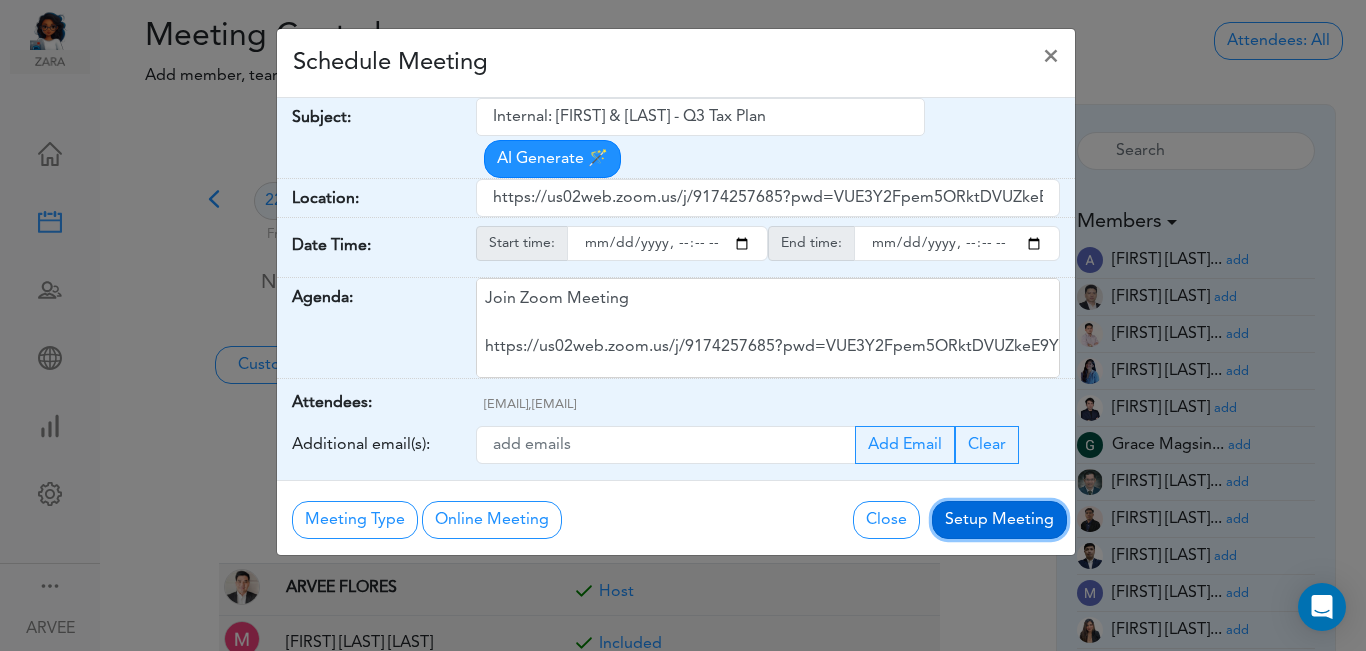 click on "Setup Meeting" at bounding box center [999, 520] 